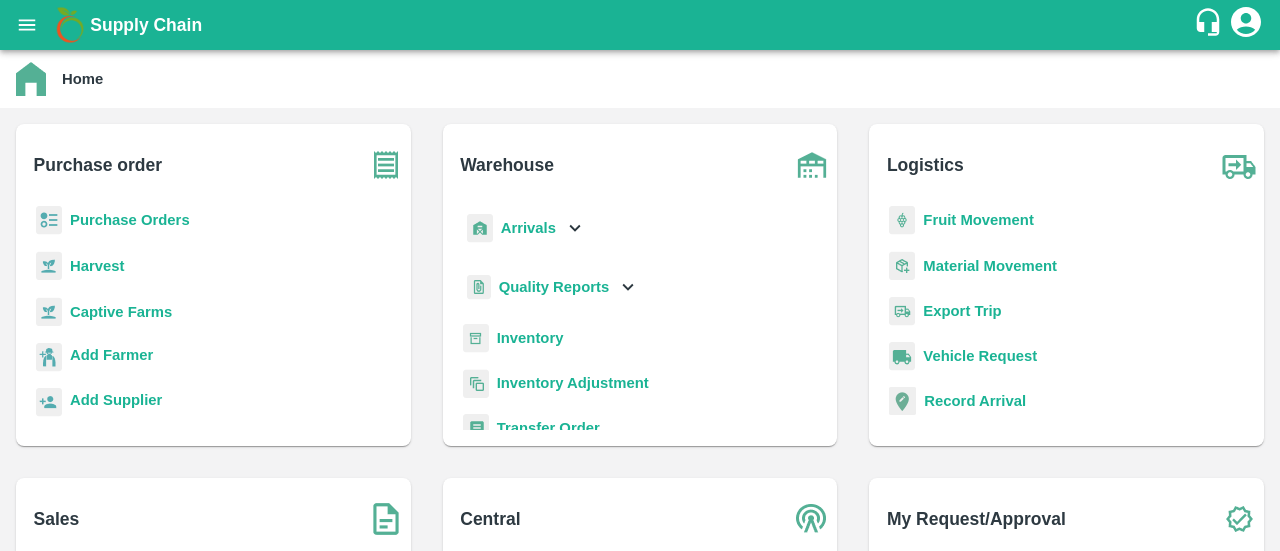 scroll, scrollTop: 0, scrollLeft: 0, axis: both 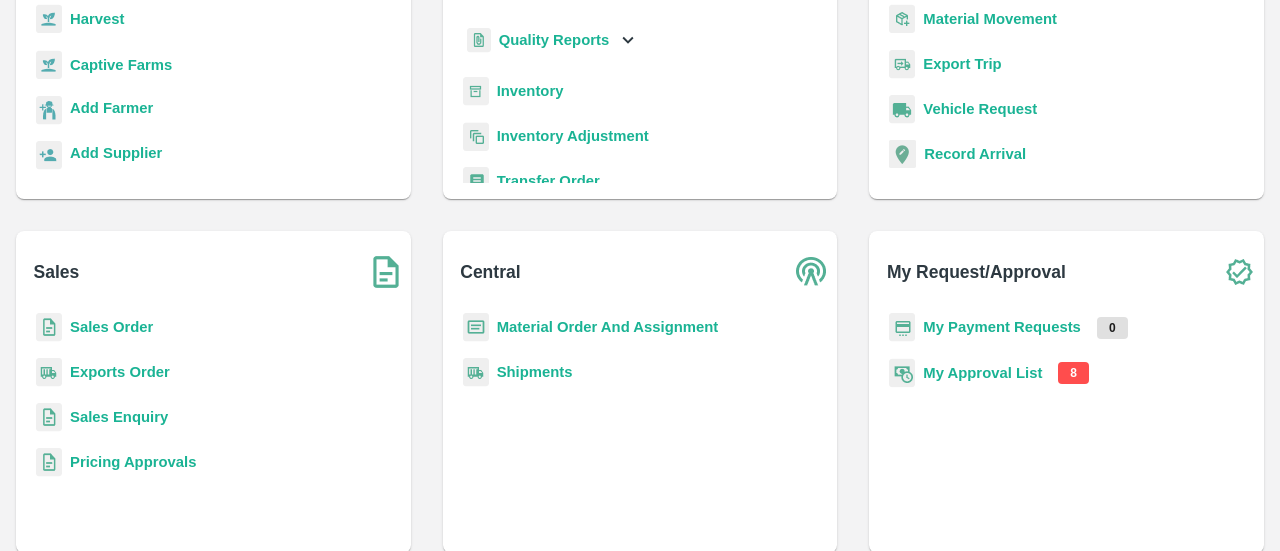 click on "My Approval List" at bounding box center (982, 373) 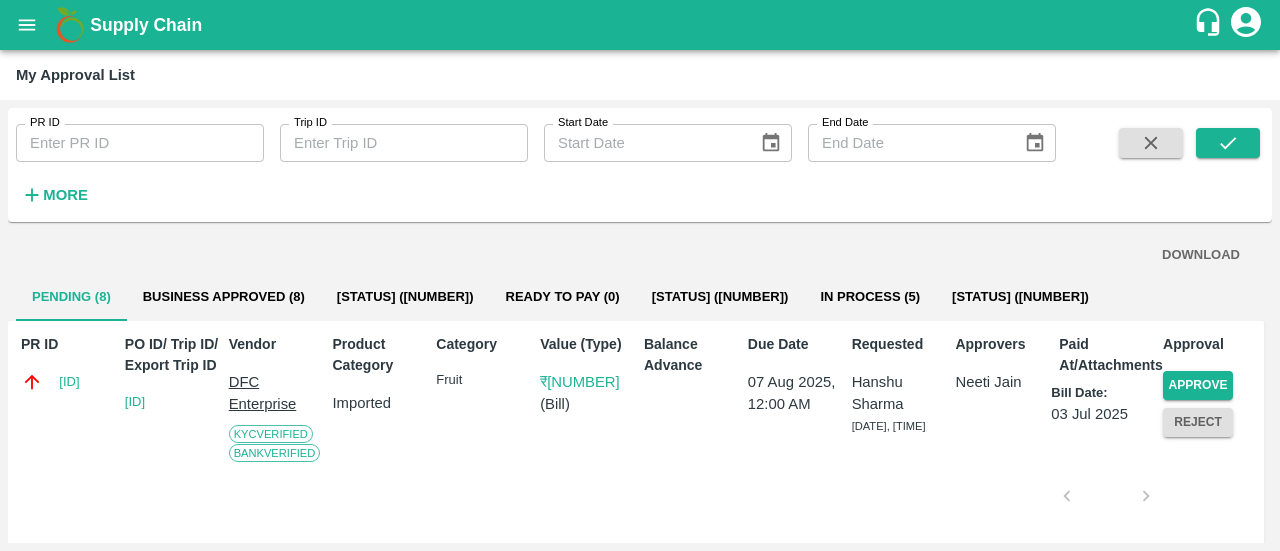 drag, startPoint x: 1272, startPoint y: 265, endPoint x: 1271, endPoint y: 294, distance: 29.017237 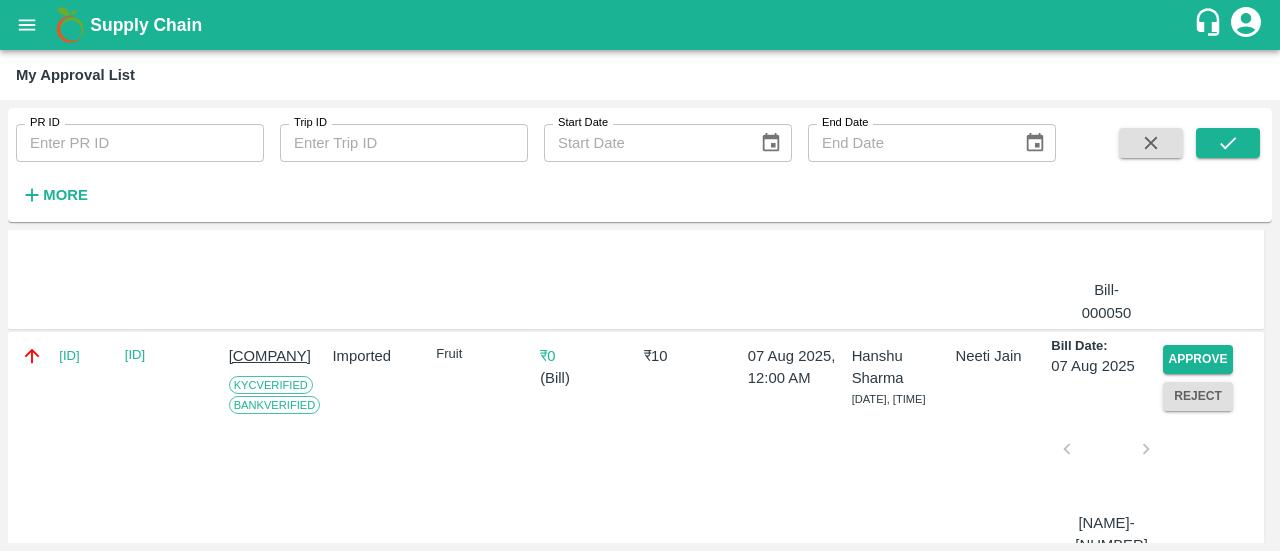 scroll, scrollTop: 289, scrollLeft: 0, axis: vertical 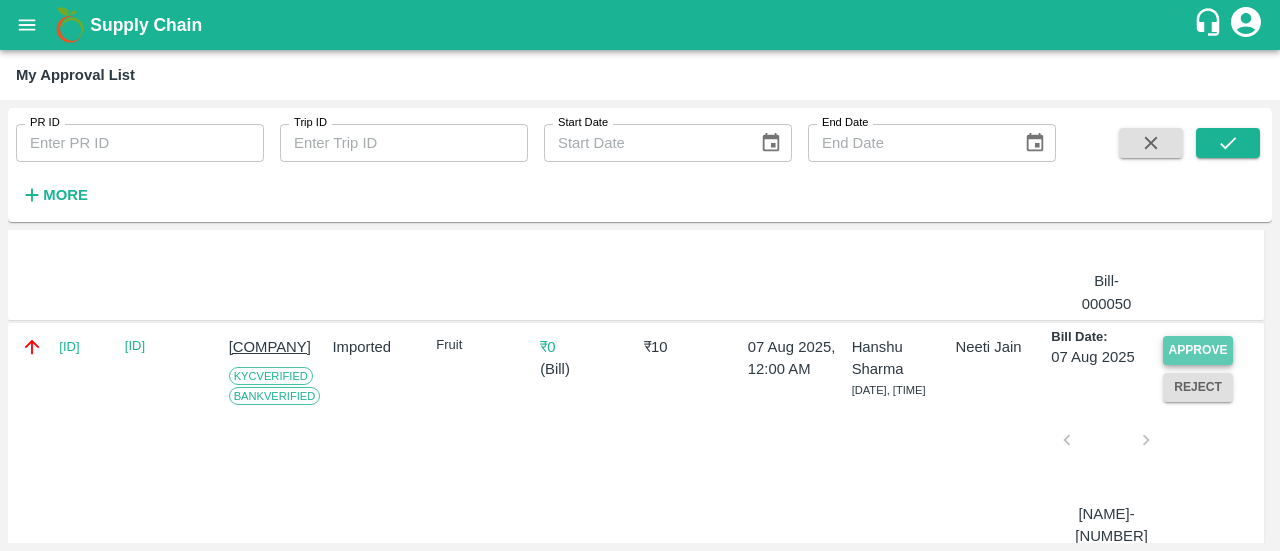 click on "Approve" at bounding box center (1198, 350) 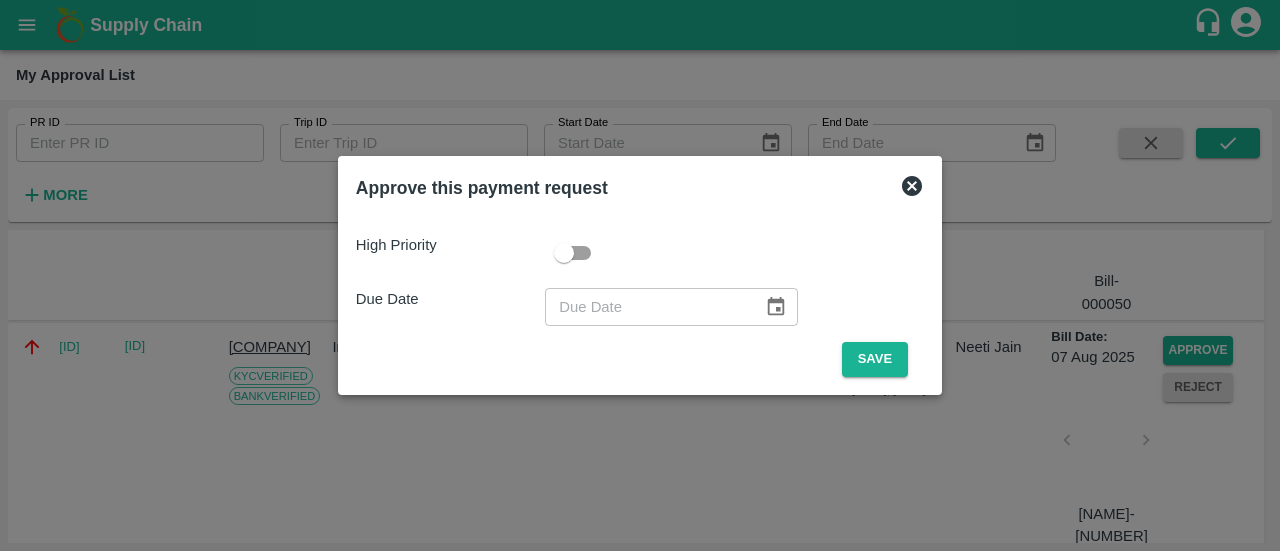 click at bounding box center [564, 253] 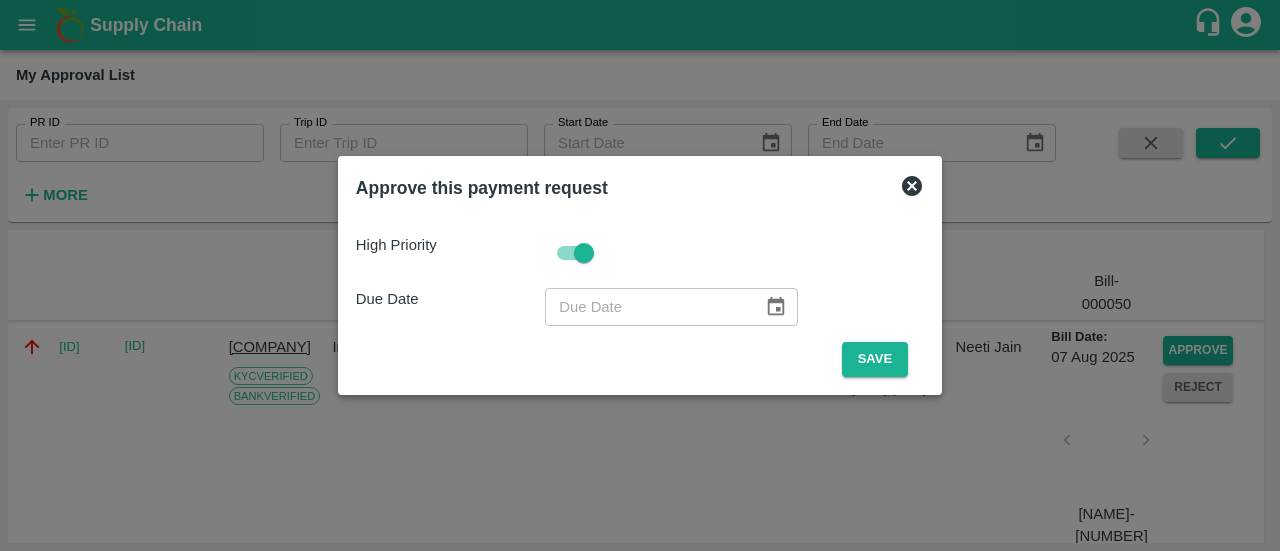 click at bounding box center [776, 307] 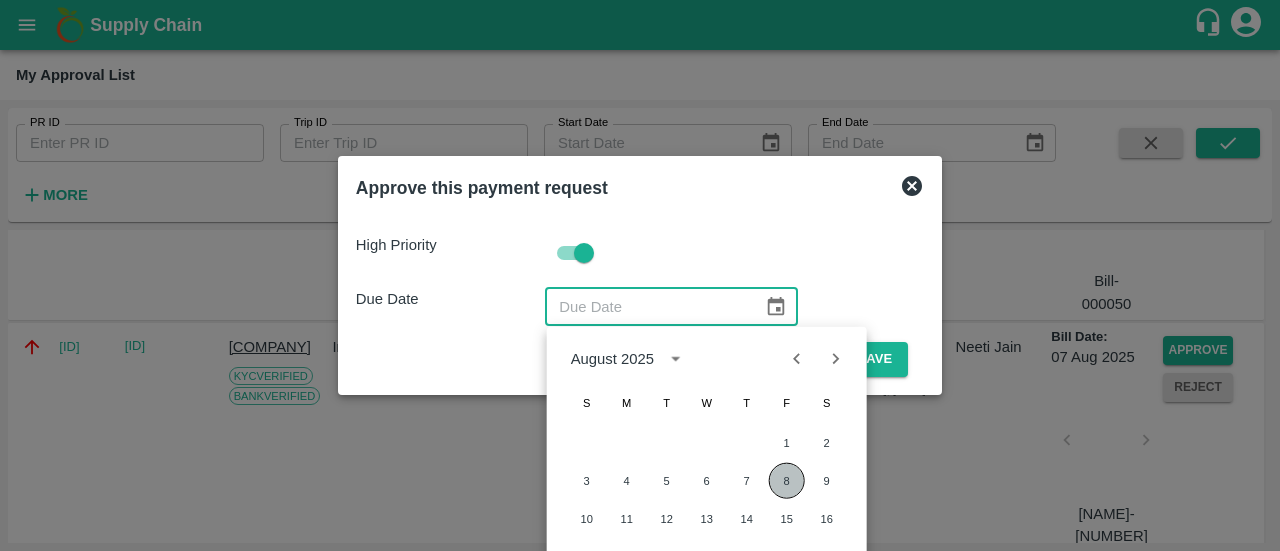 click on "8" at bounding box center [787, 481] 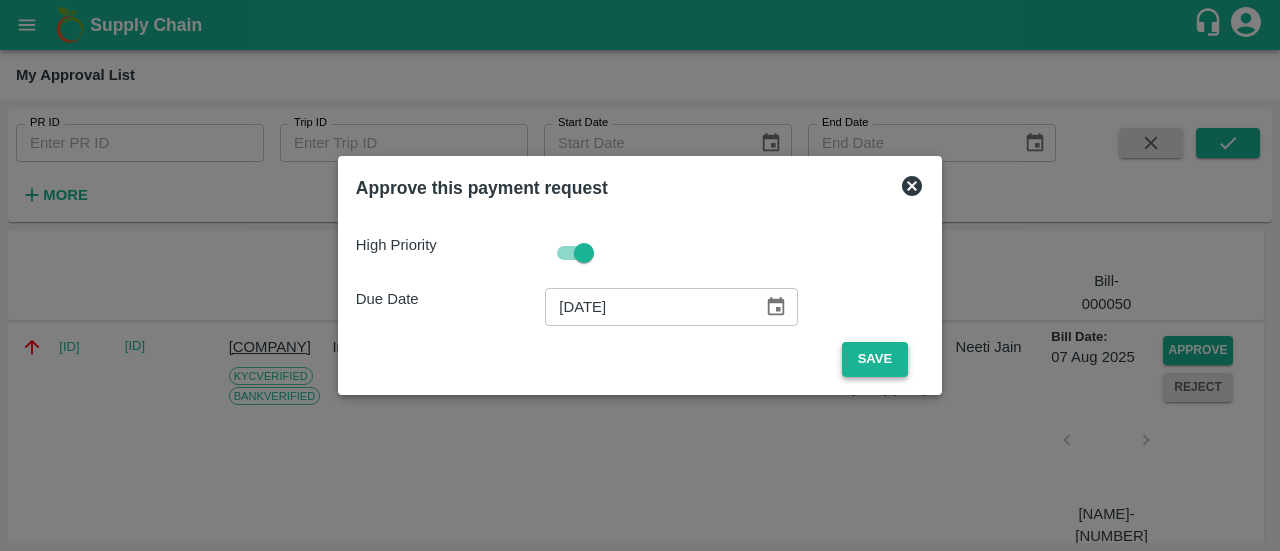 click on "Save" at bounding box center [875, 359] 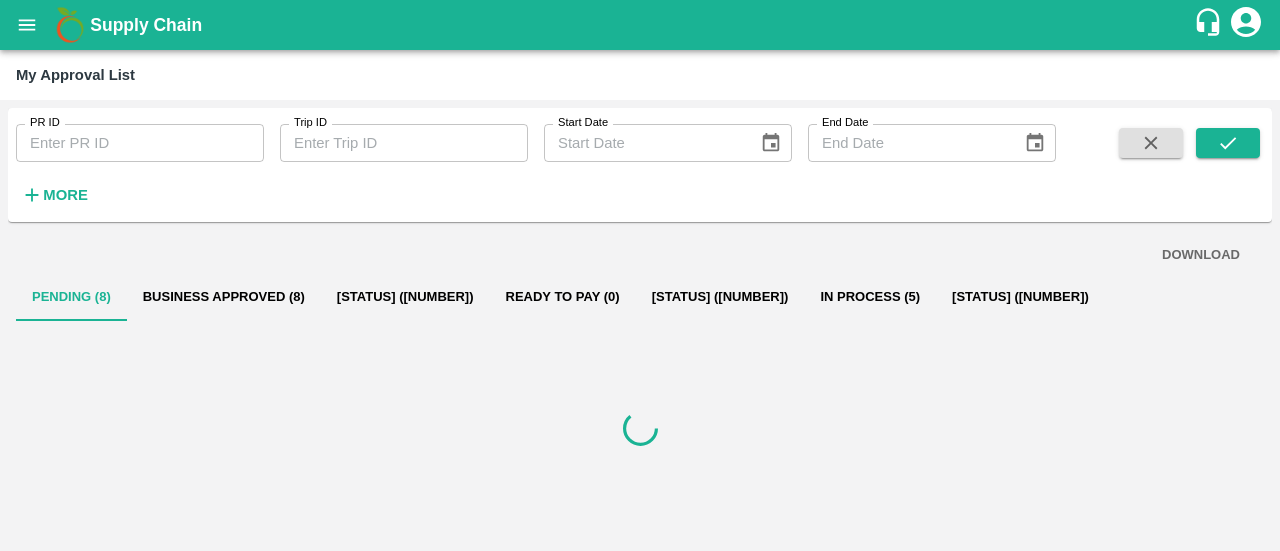 scroll, scrollTop: 0, scrollLeft: 0, axis: both 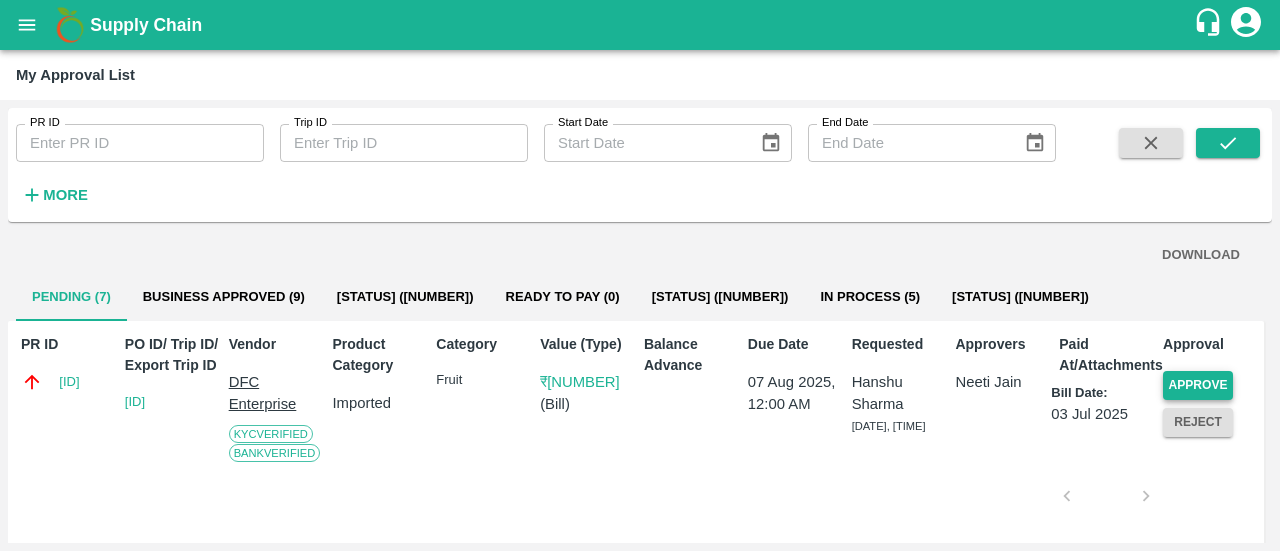 click on "Approve" at bounding box center (1198, 385) 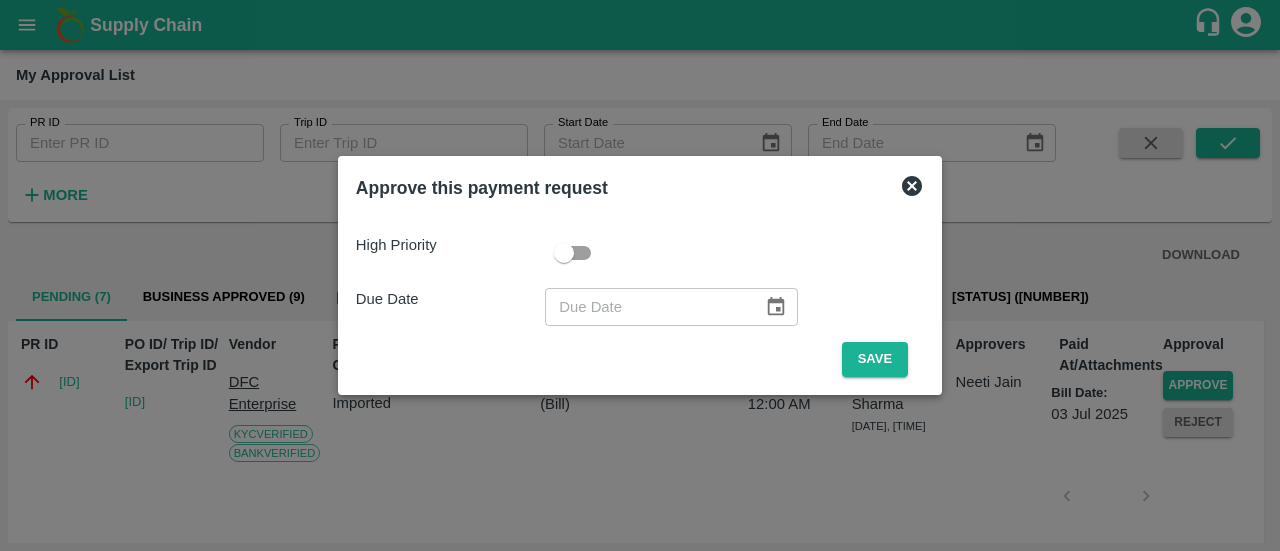 click 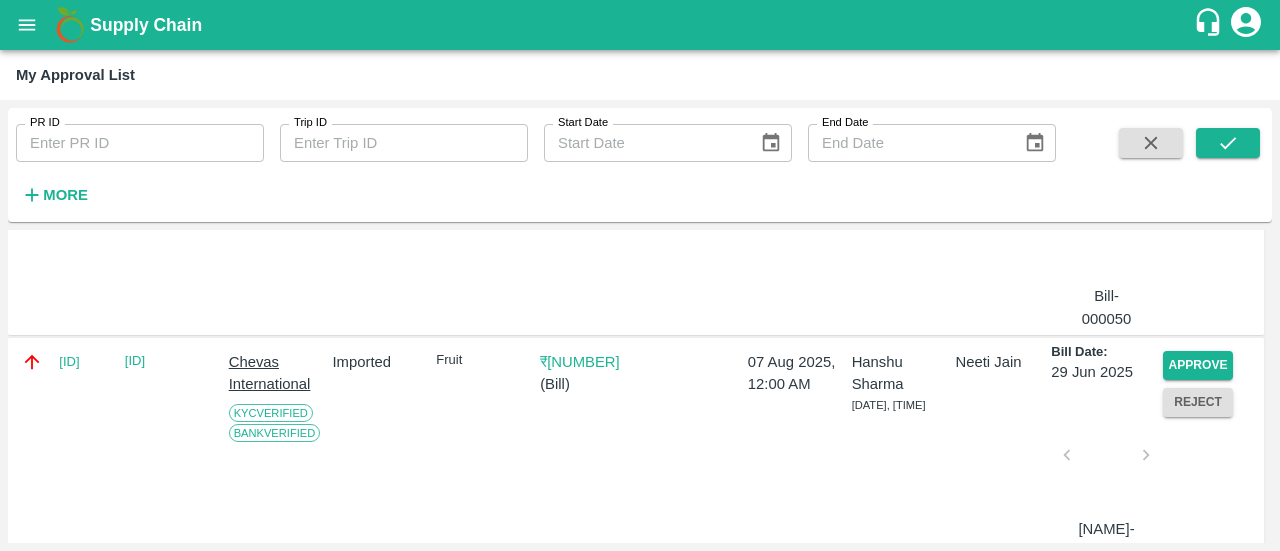 scroll, scrollTop: 348, scrollLeft: 0, axis: vertical 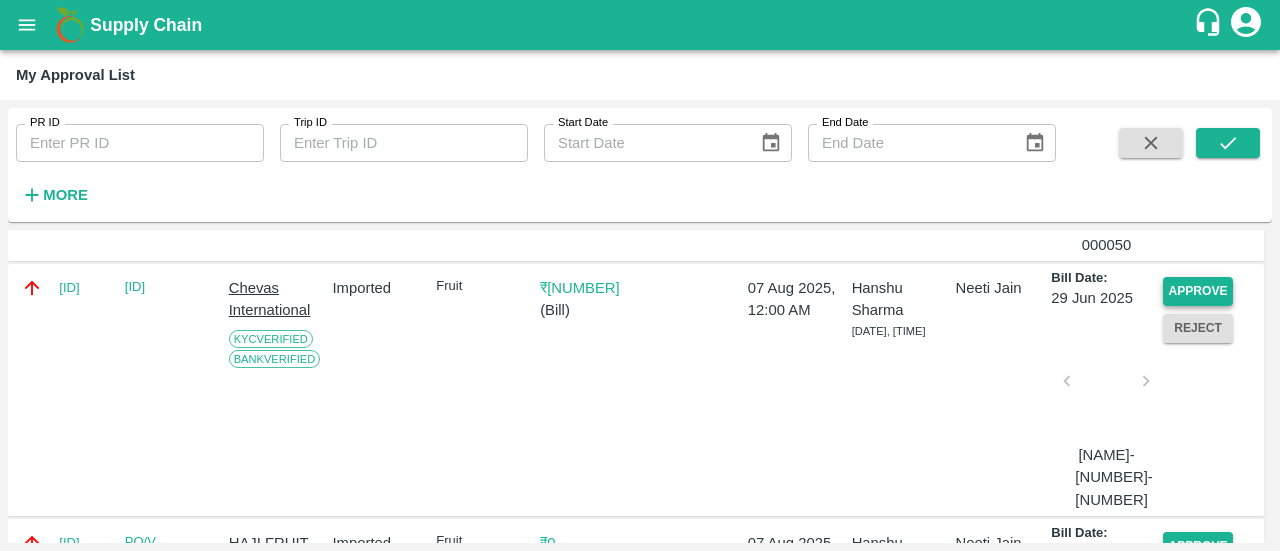 click on "Approve" at bounding box center [1198, 291] 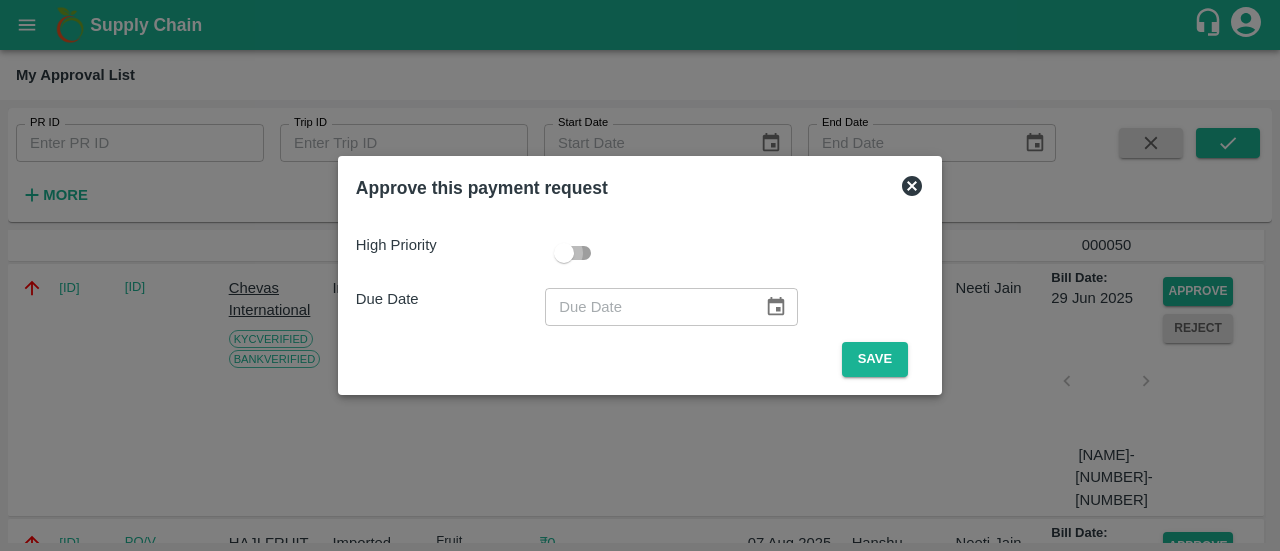 click at bounding box center (564, 253) 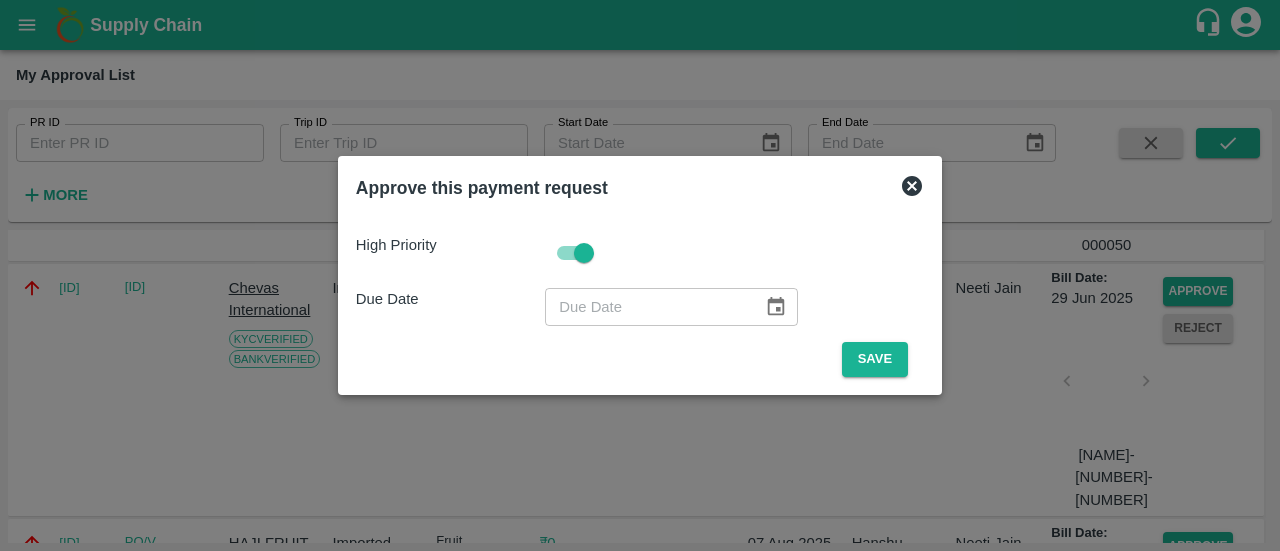 click 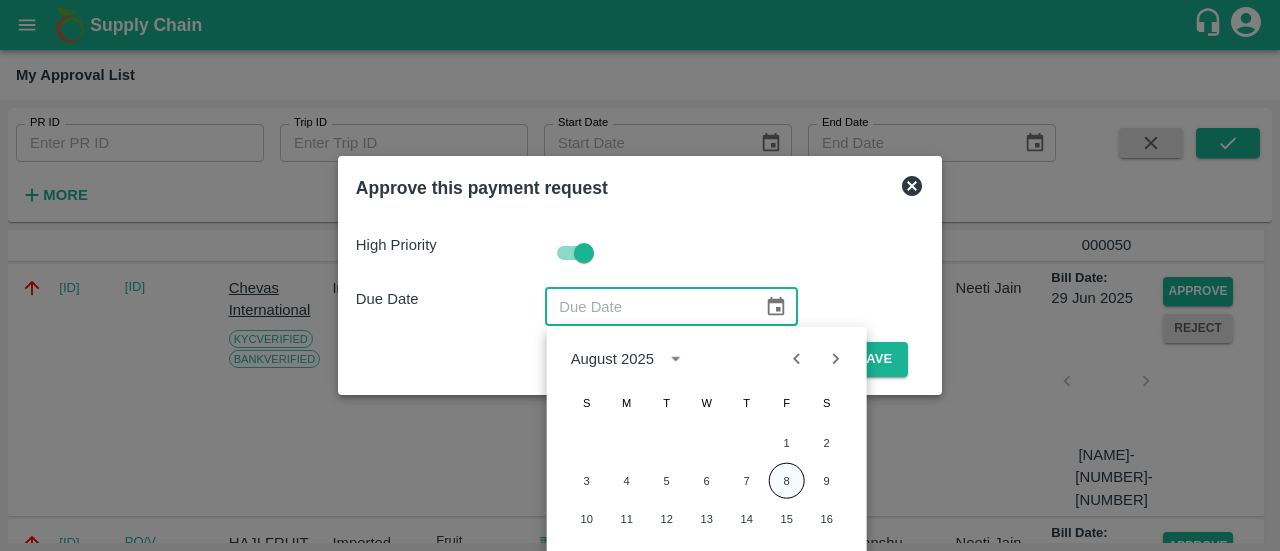 click on "8" at bounding box center (787, 481) 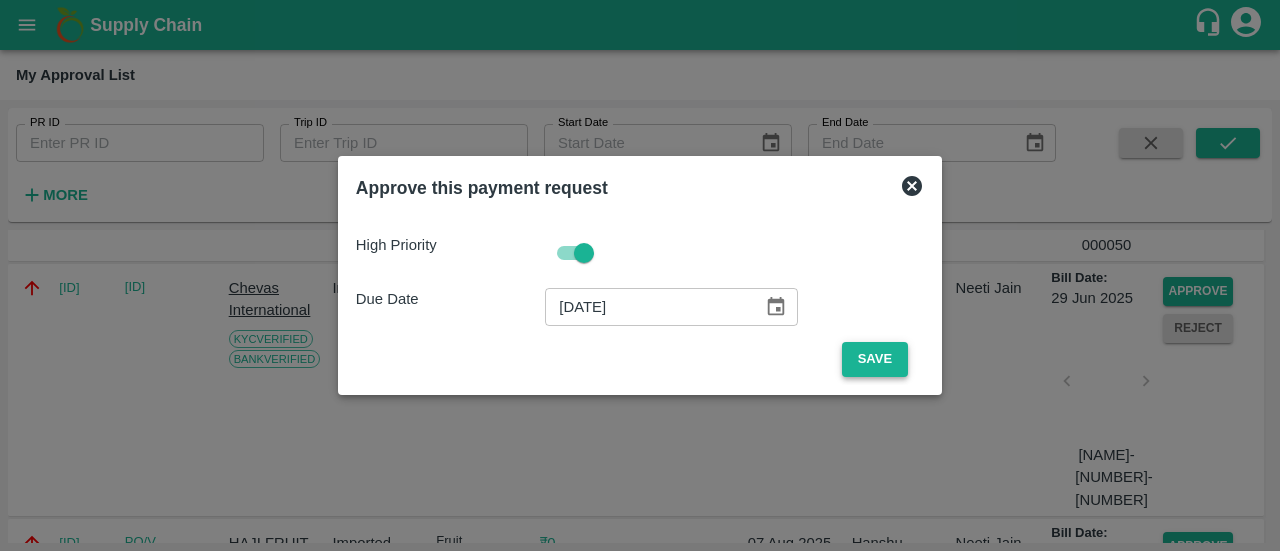 click on "Save" at bounding box center (875, 359) 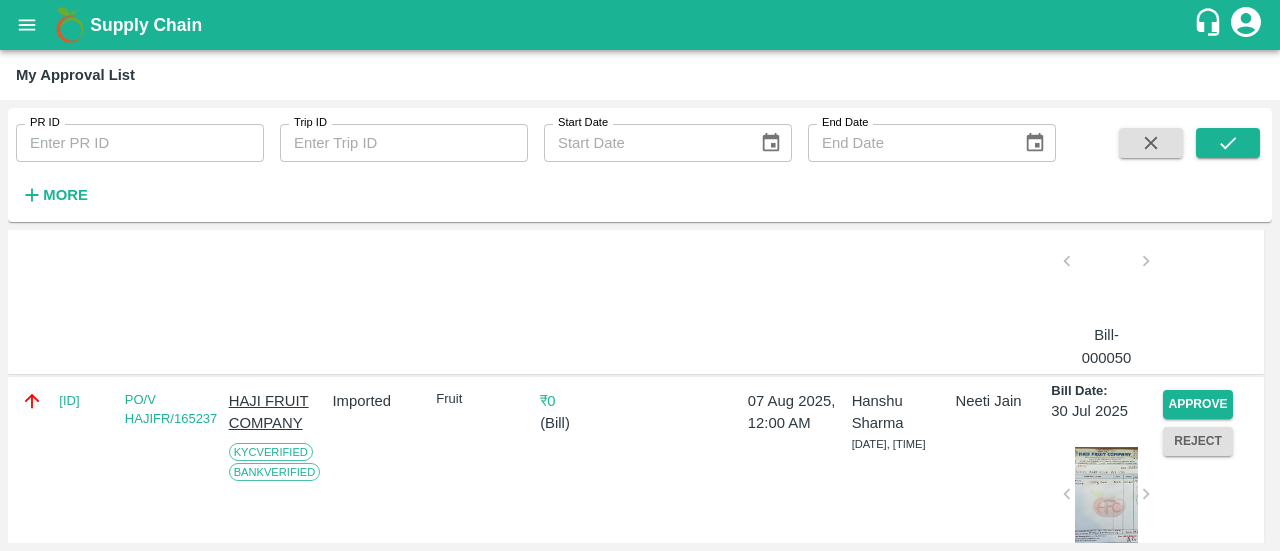 scroll, scrollTop: 249, scrollLeft: 0, axis: vertical 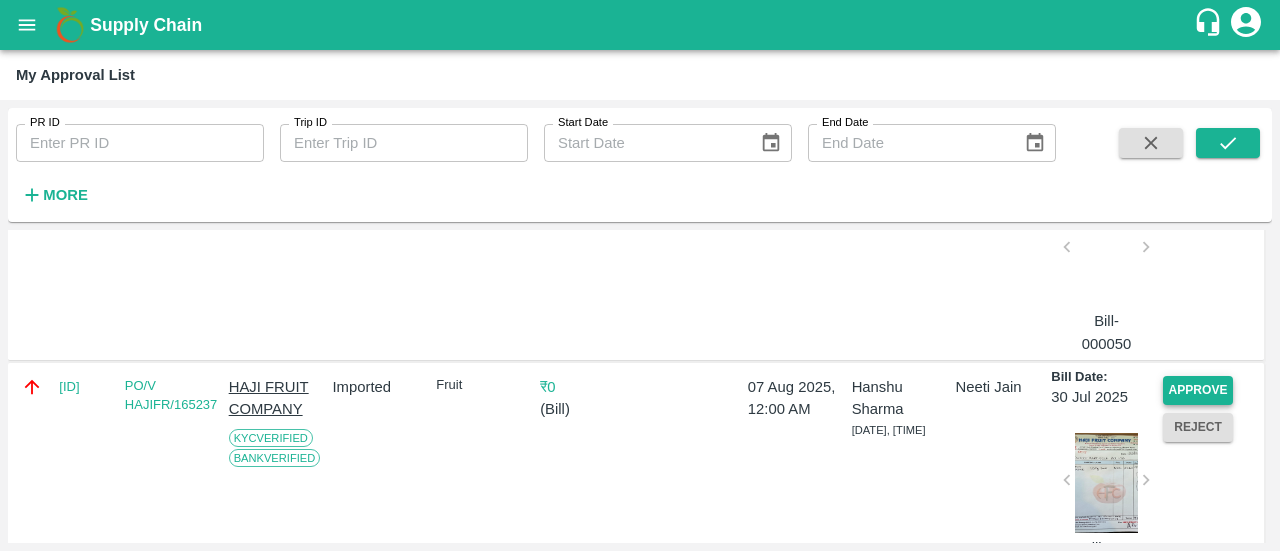 click on "Approve" at bounding box center [1198, 390] 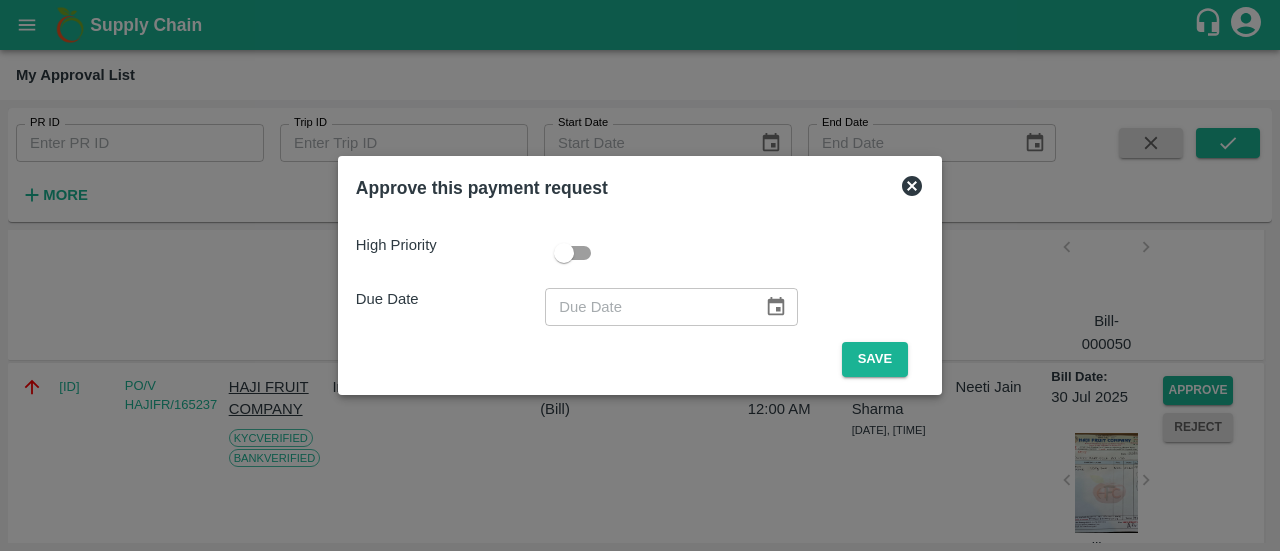 click at bounding box center (564, 253) 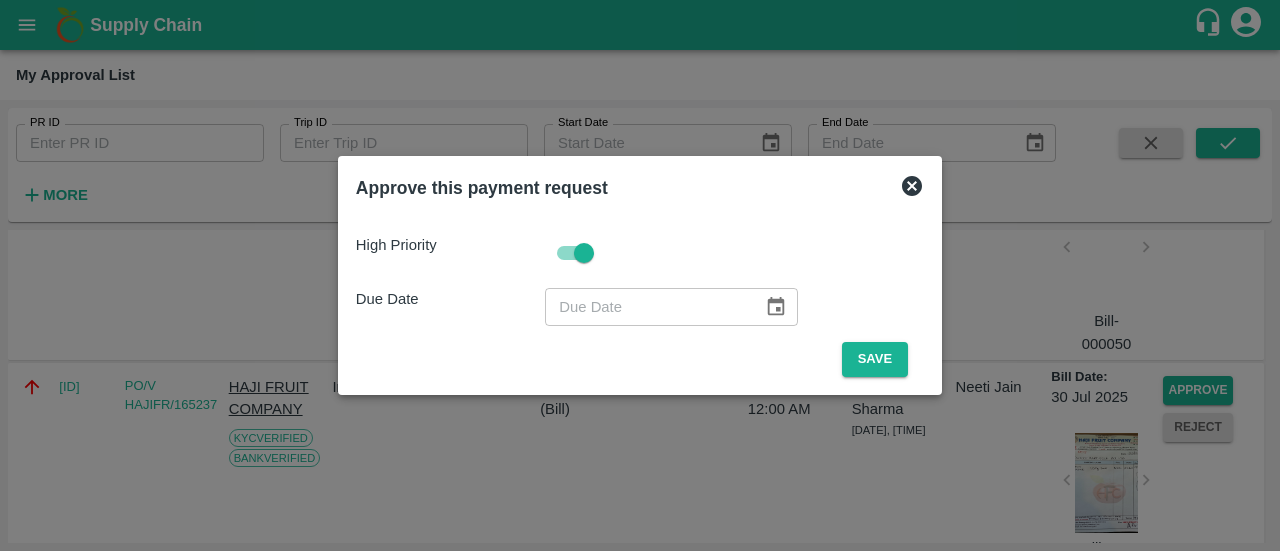 click 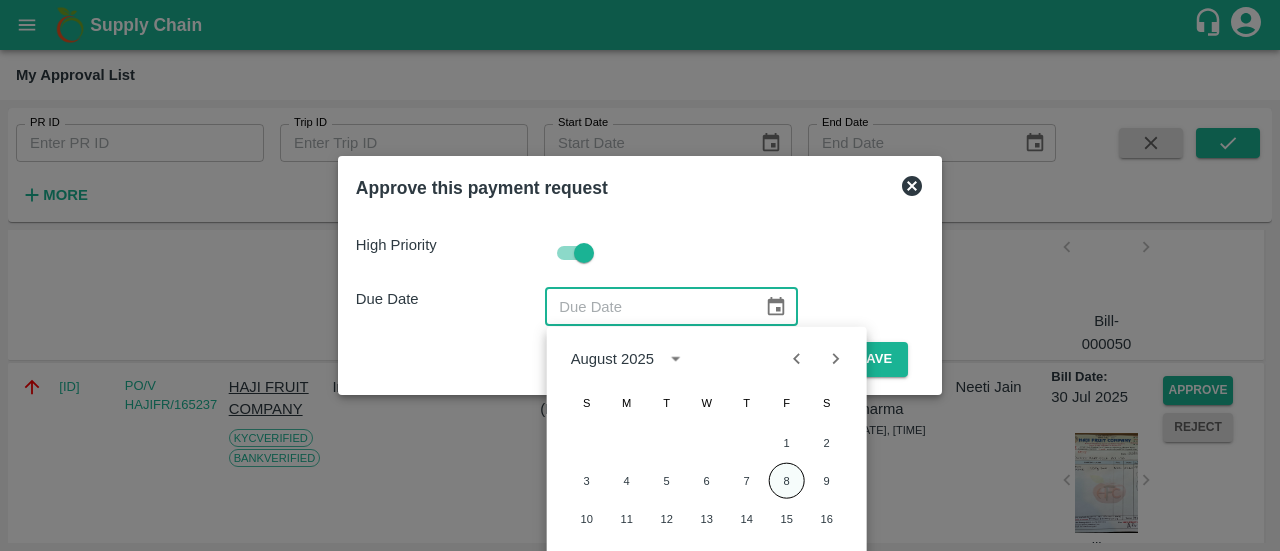 click on "8" at bounding box center [787, 481] 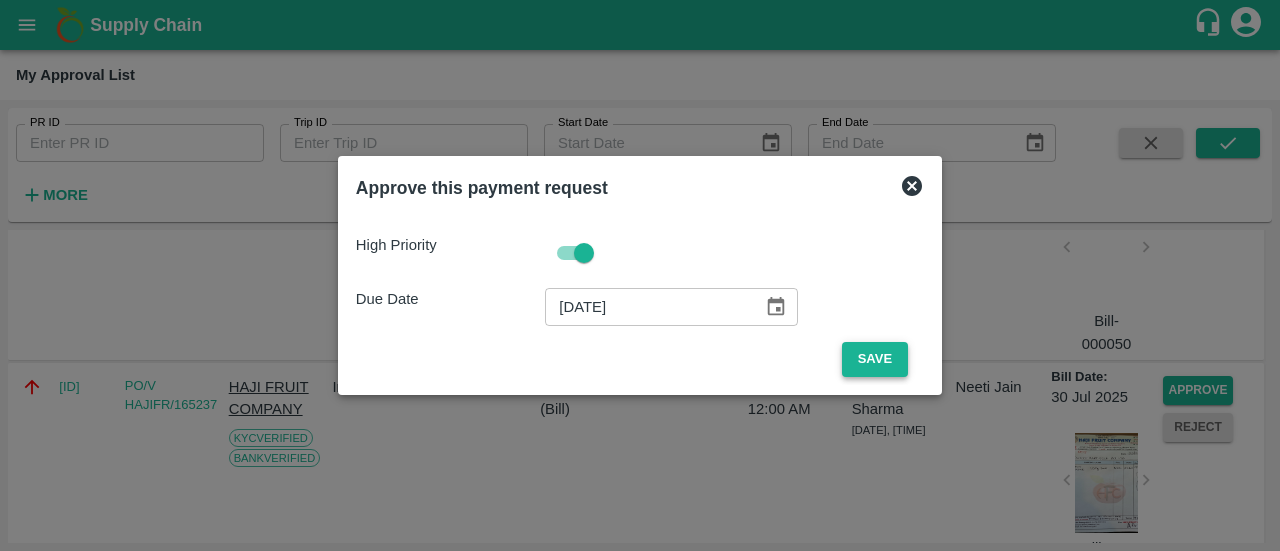 click on "Save" at bounding box center (875, 359) 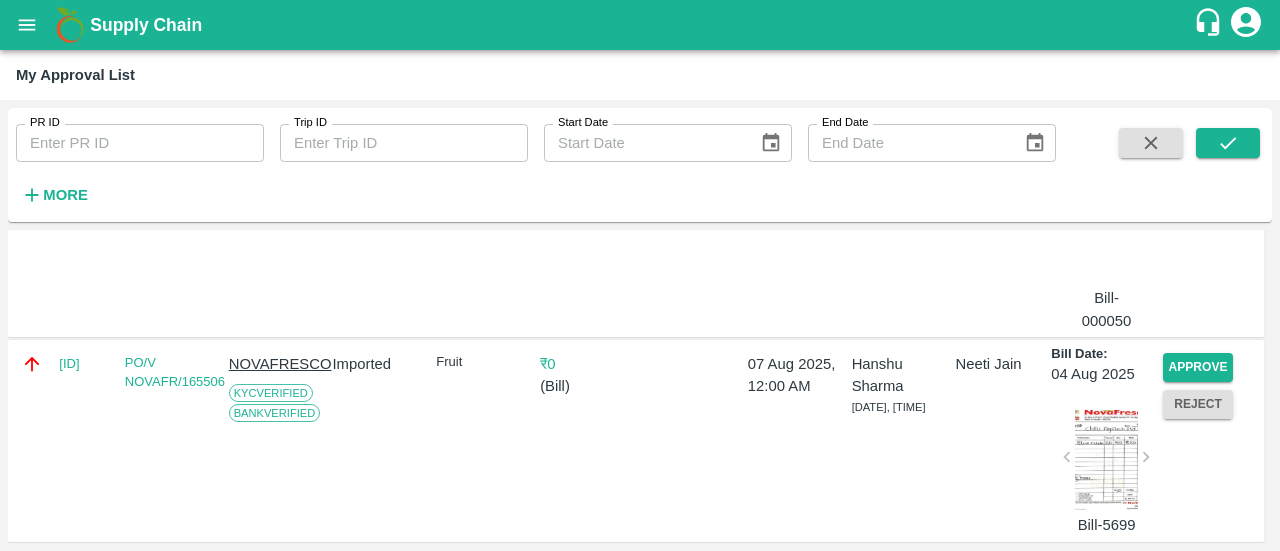 scroll, scrollTop: 275, scrollLeft: 0, axis: vertical 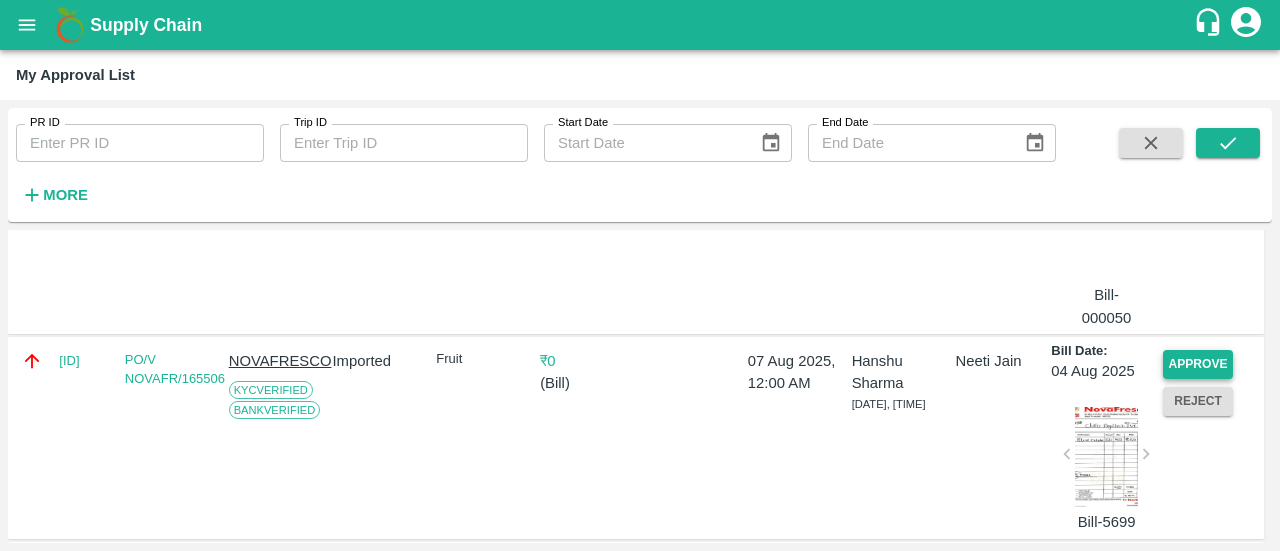 click on "Approve" at bounding box center [1198, 364] 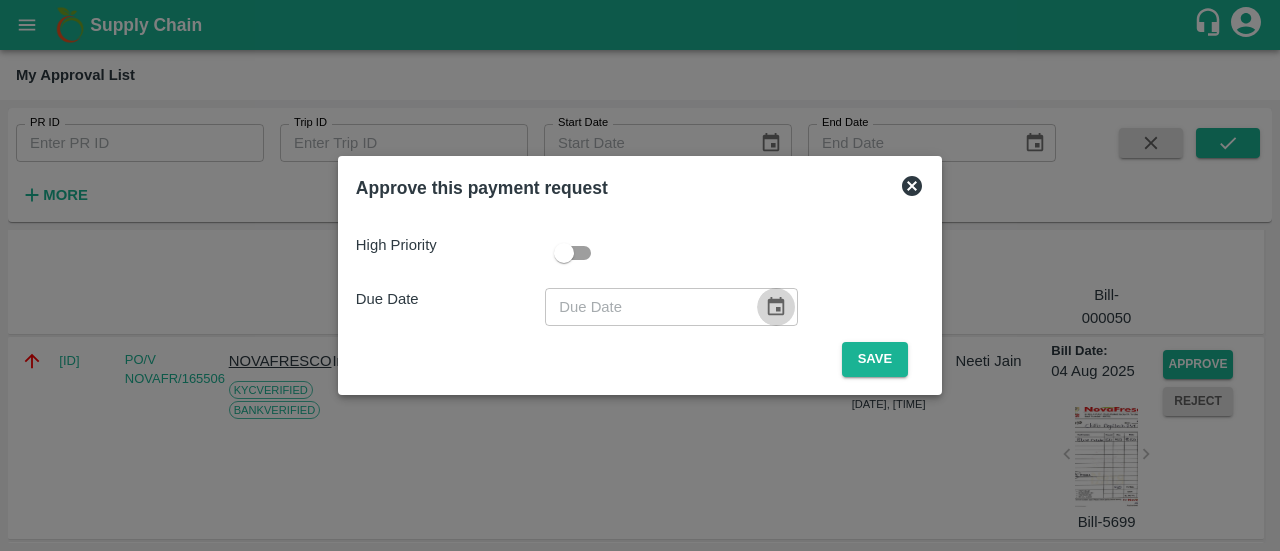 click 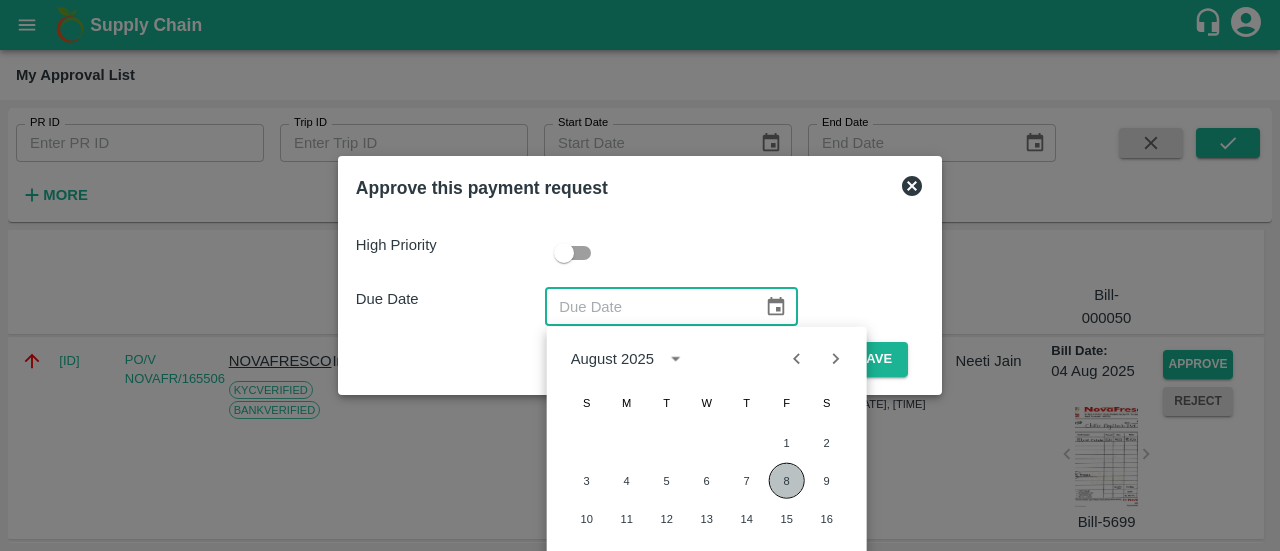 click on "8" at bounding box center (787, 481) 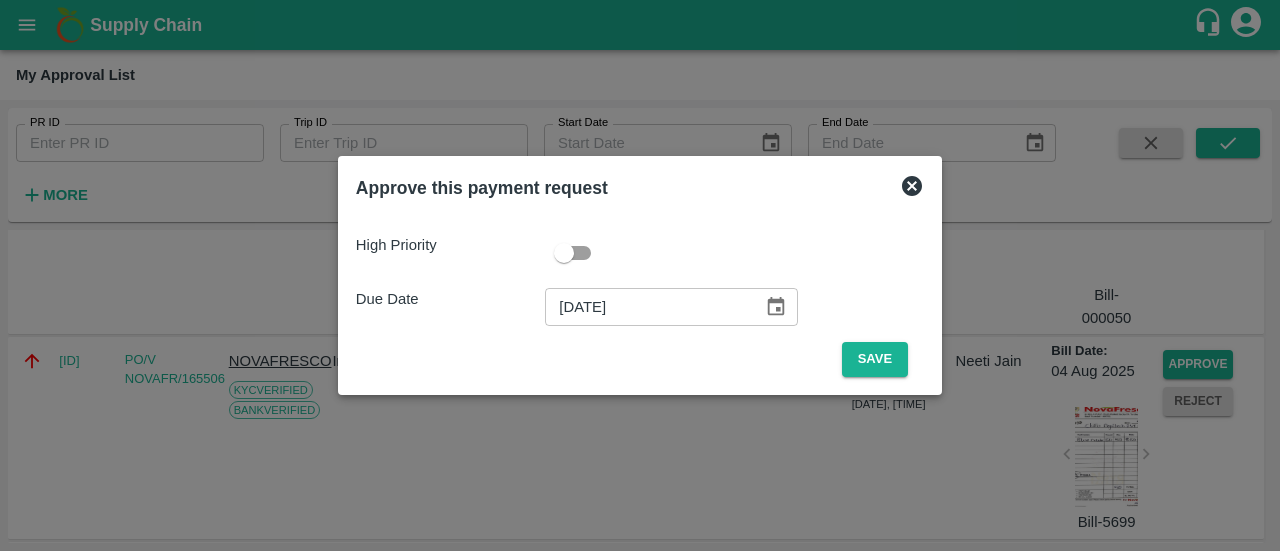 click at bounding box center [564, 253] 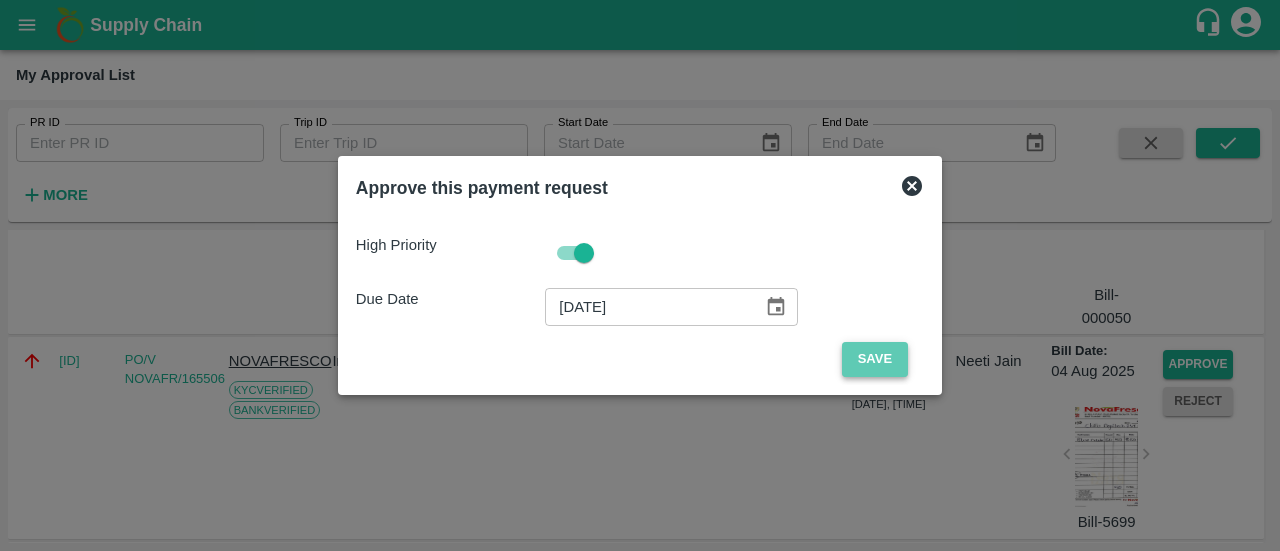 click on "Save" at bounding box center [875, 359] 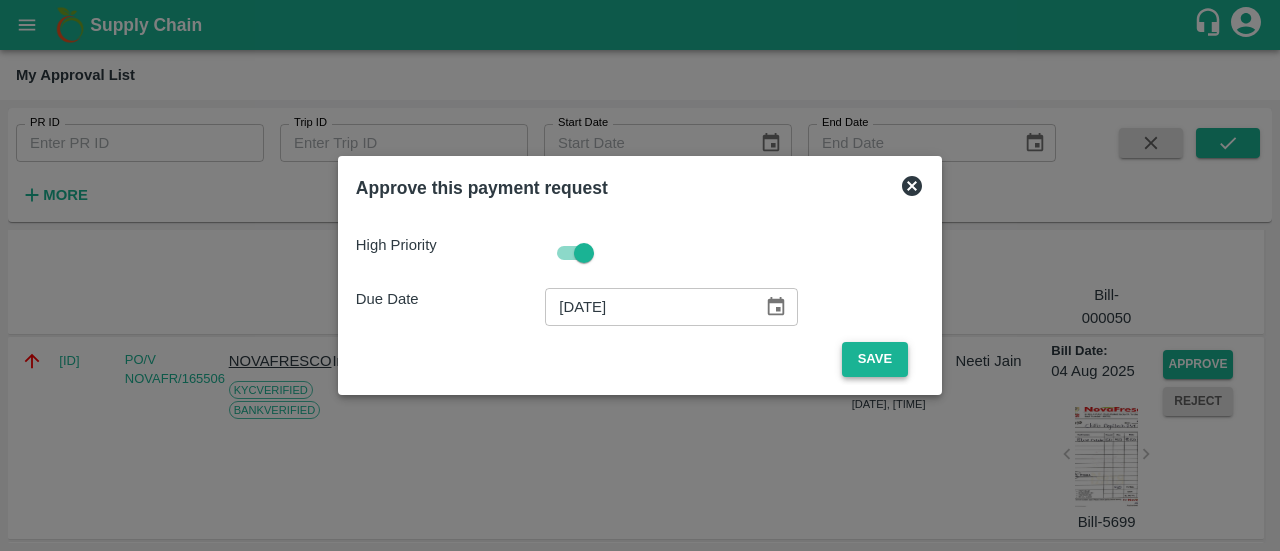 scroll, scrollTop: 0, scrollLeft: 0, axis: both 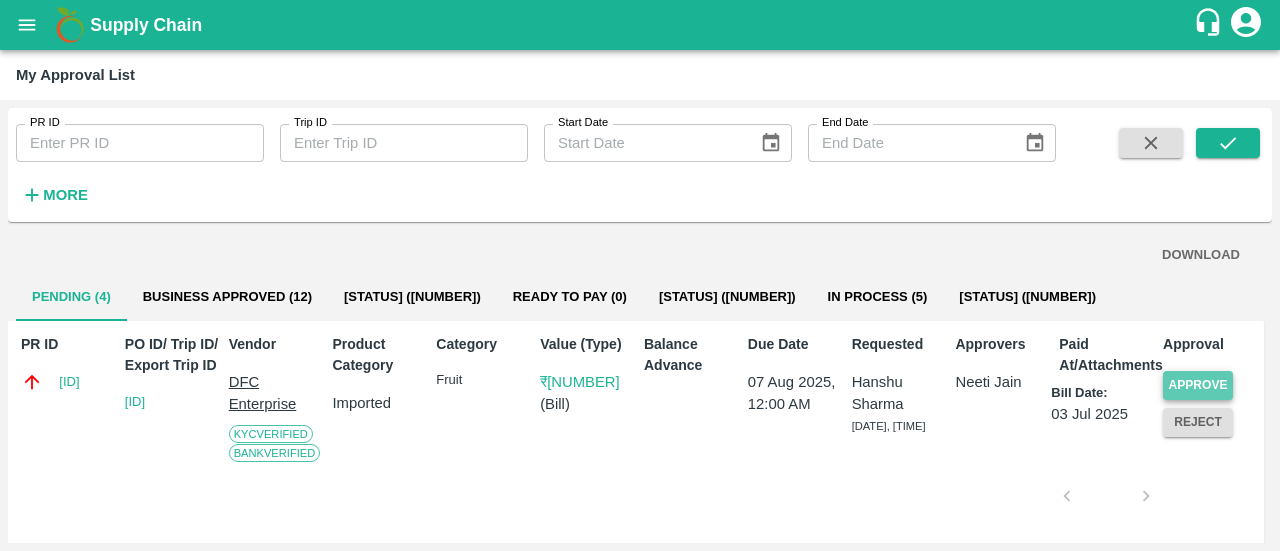 click on "Approve" at bounding box center [1198, 385] 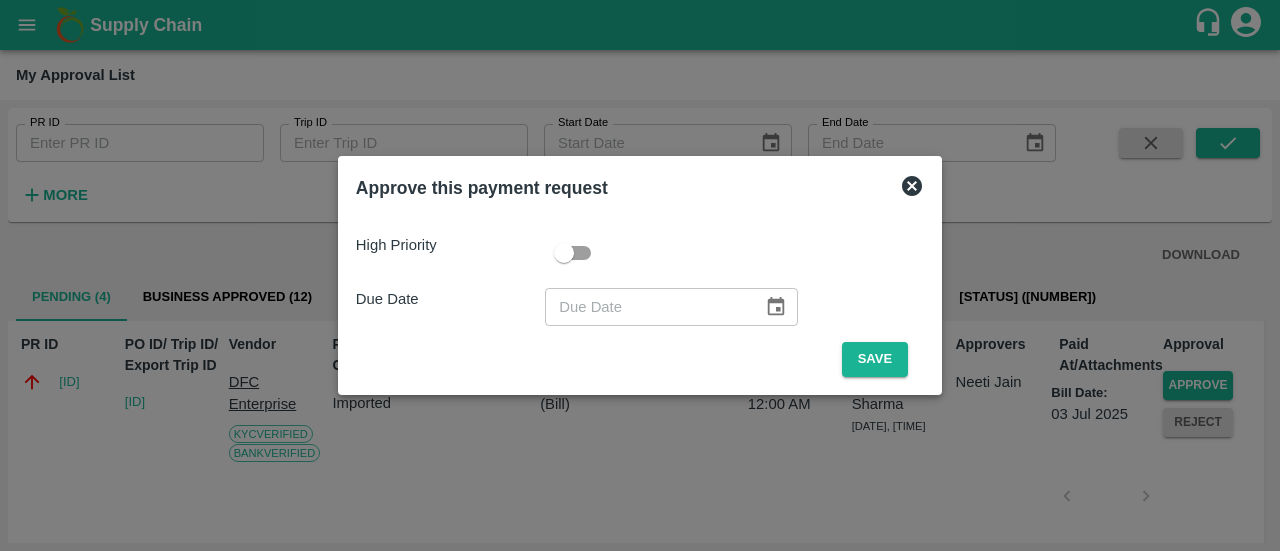click 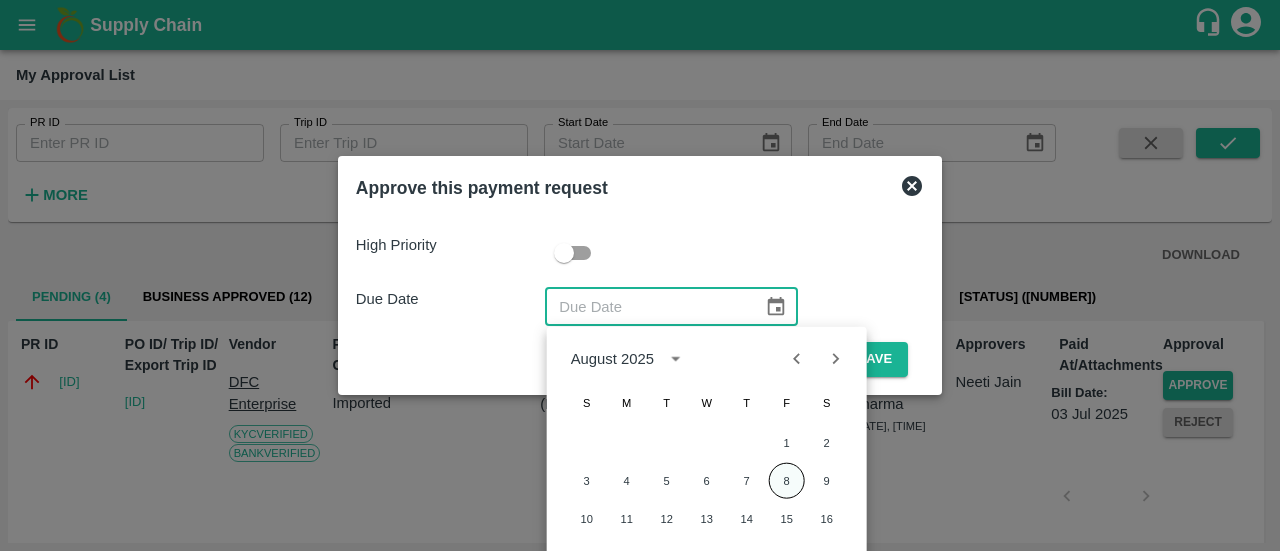 click on "8" at bounding box center (787, 481) 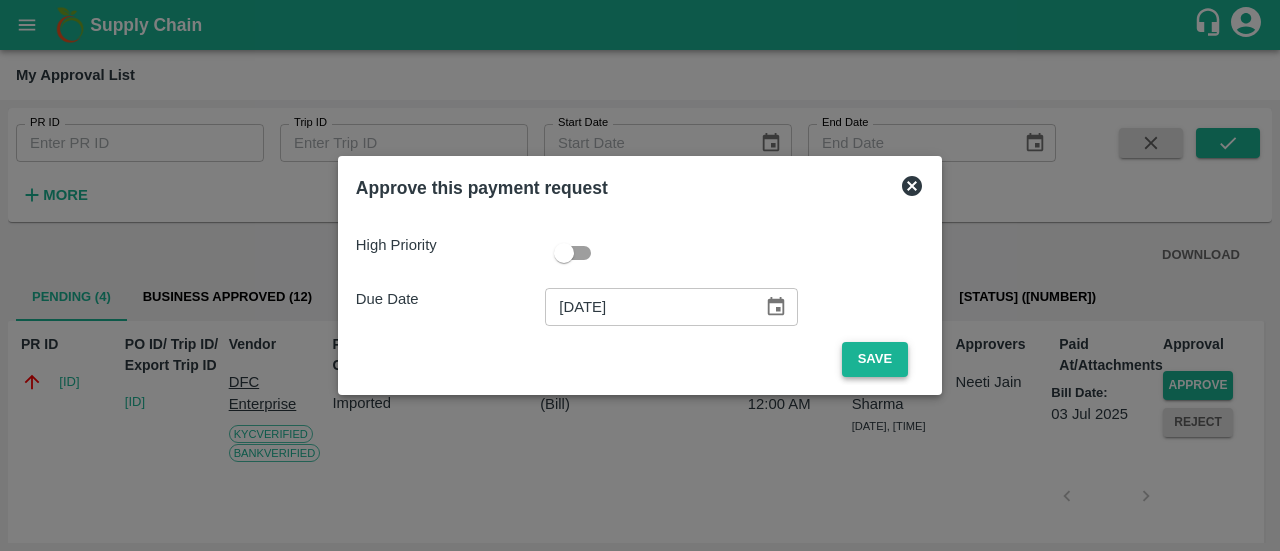 click on "Save" at bounding box center (875, 359) 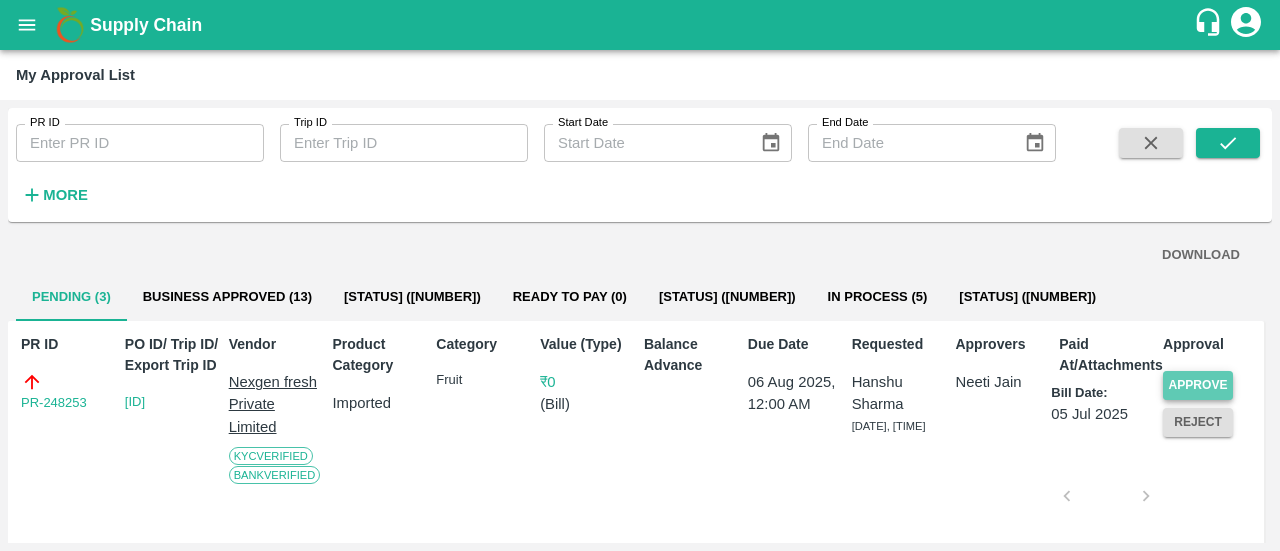 click on "Approve" at bounding box center [1198, 385] 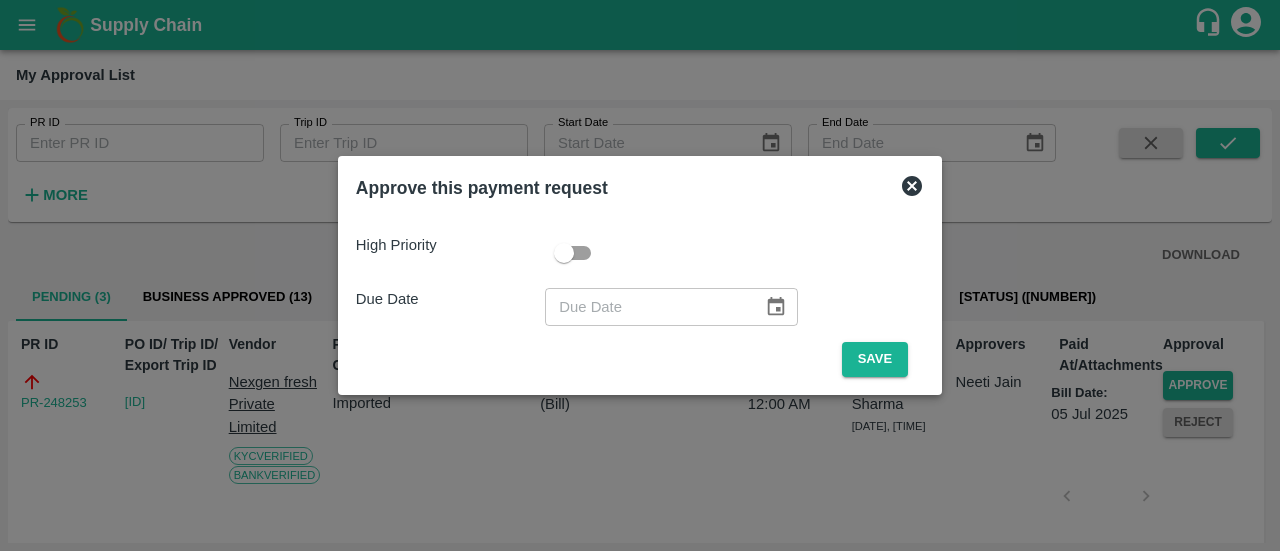 click at bounding box center (564, 253) 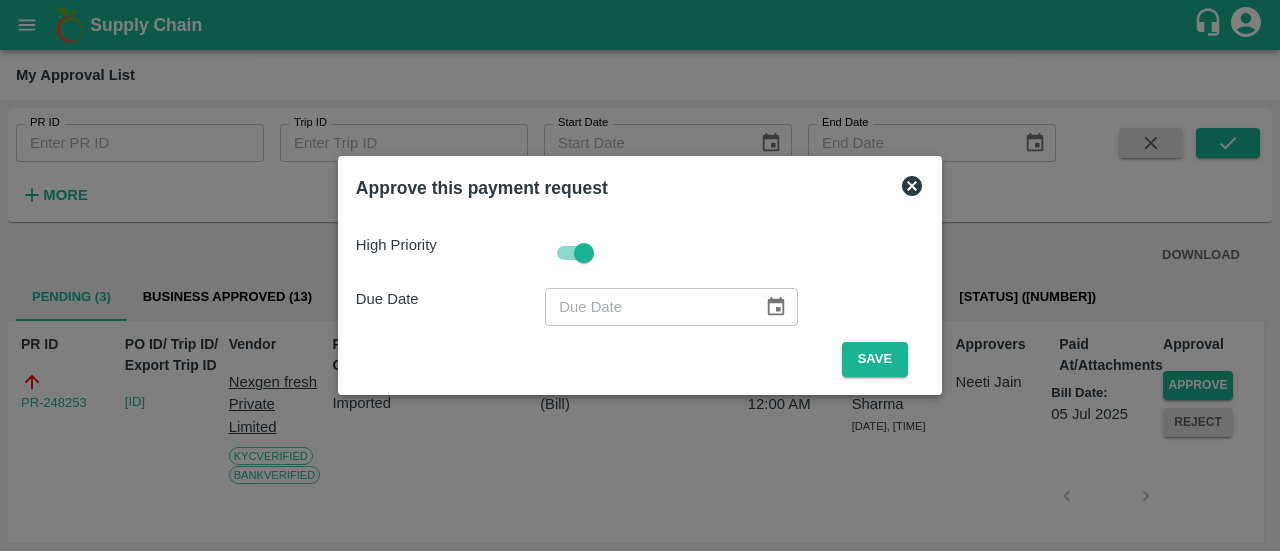 click 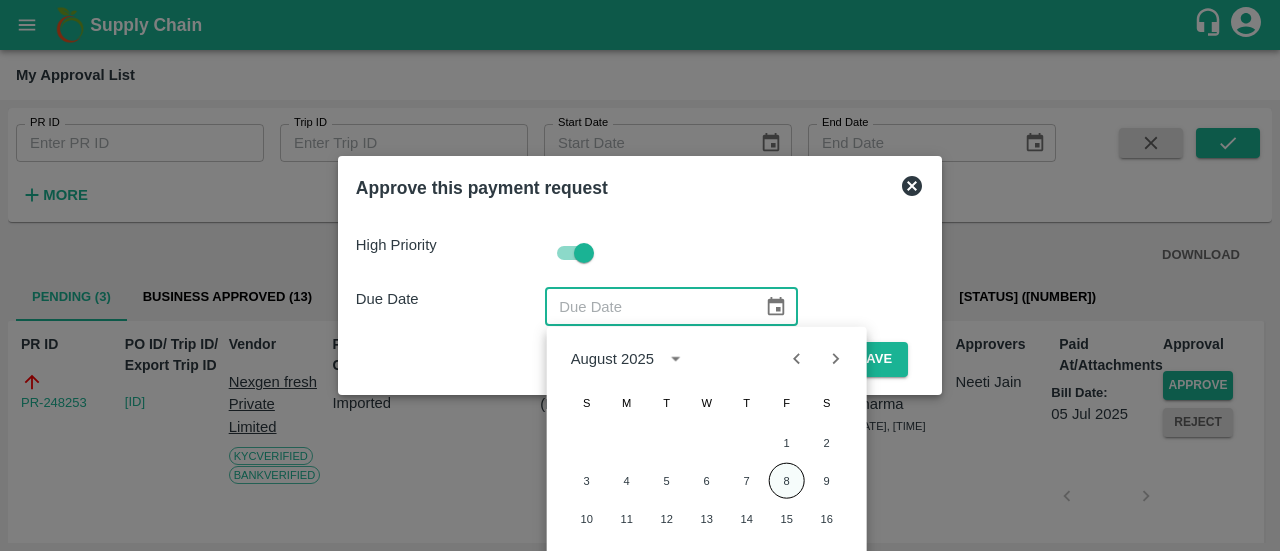 click on "8" at bounding box center (787, 481) 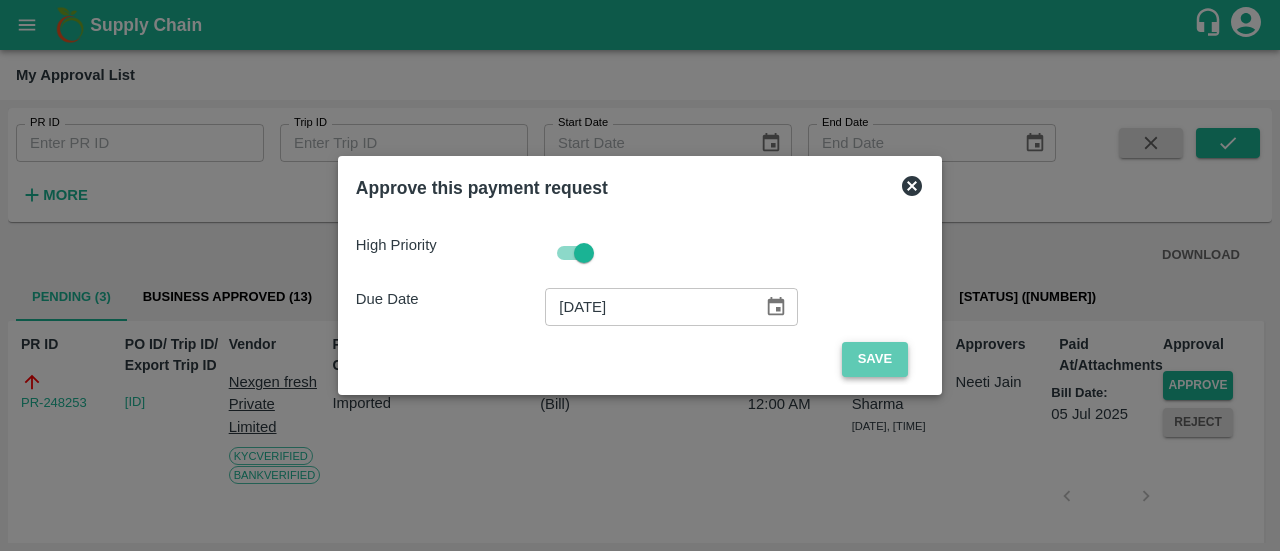 click on "Save" at bounding box center [875, 359] 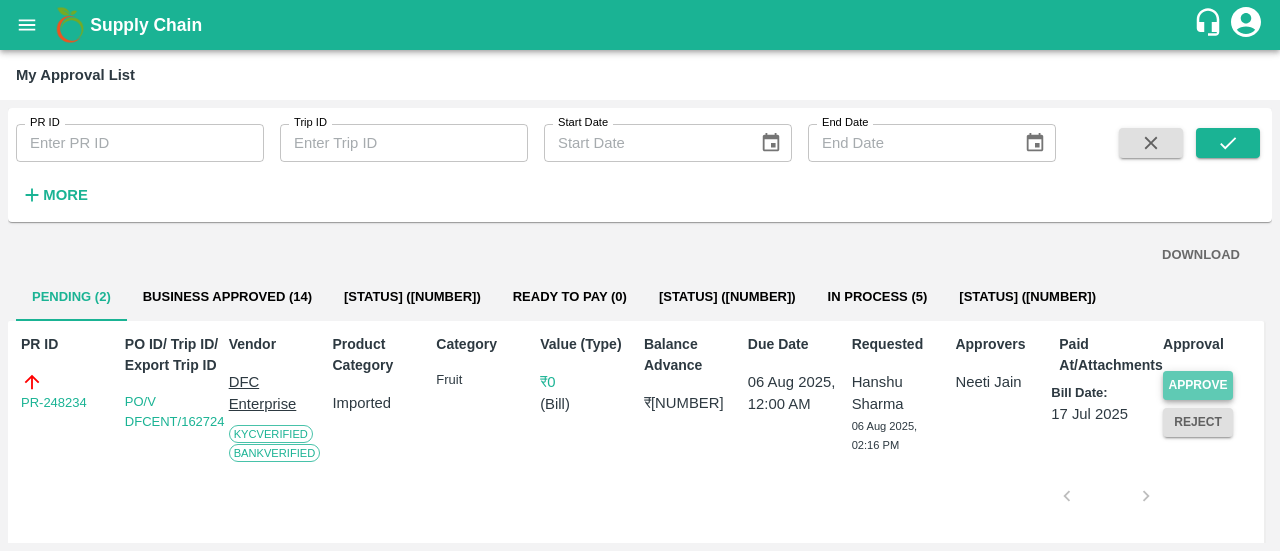 click on "Approve" at bounding box center (1198, 385) 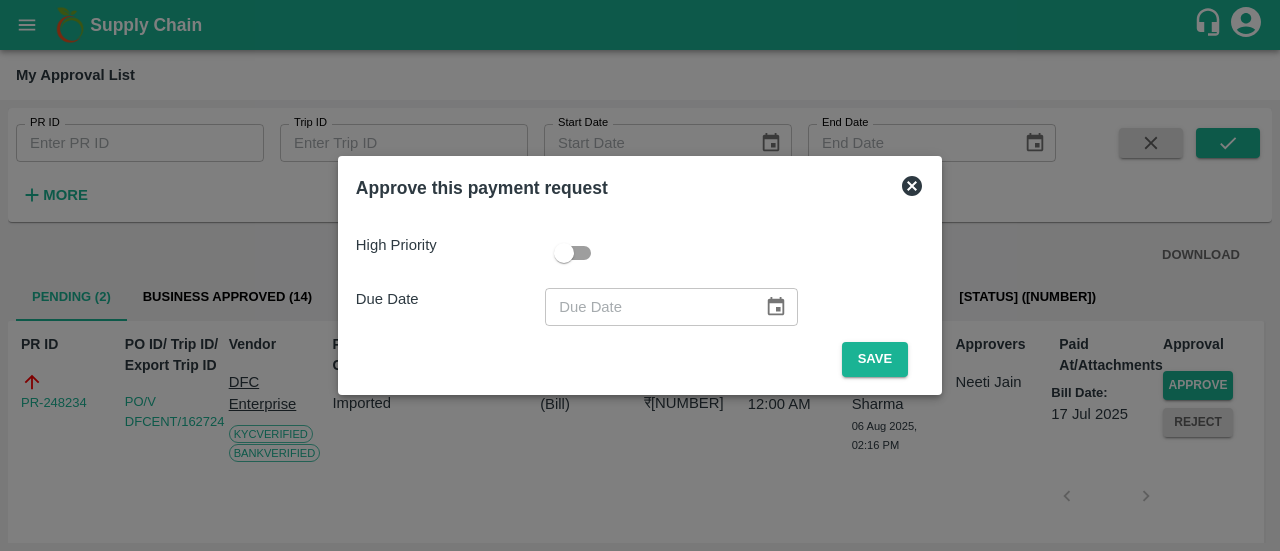 click 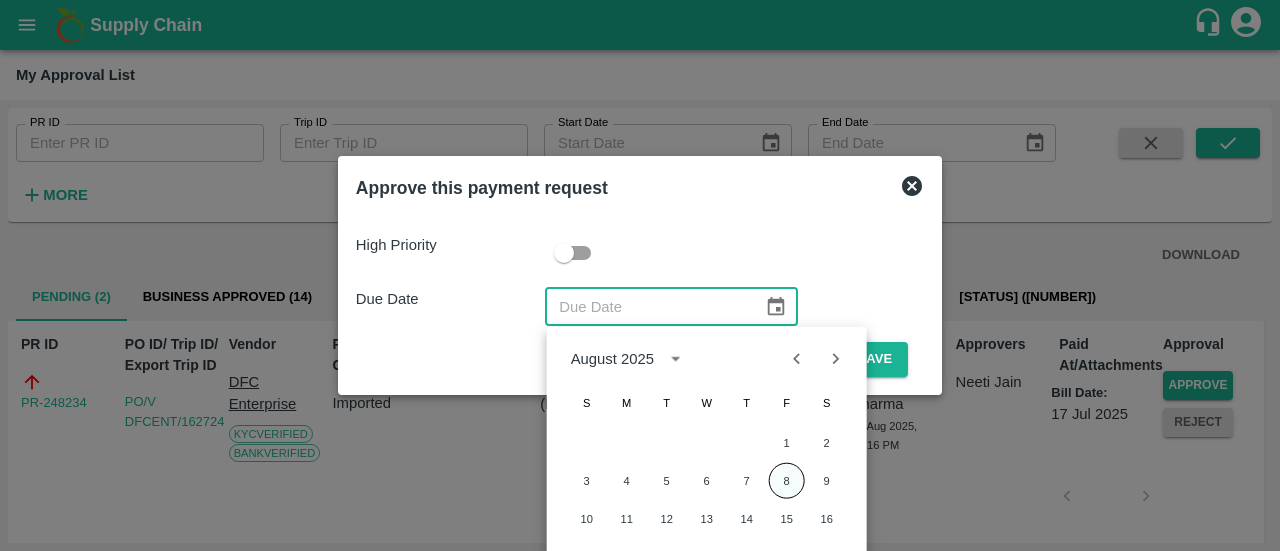 click on "8" at bounding box center [787, 481] 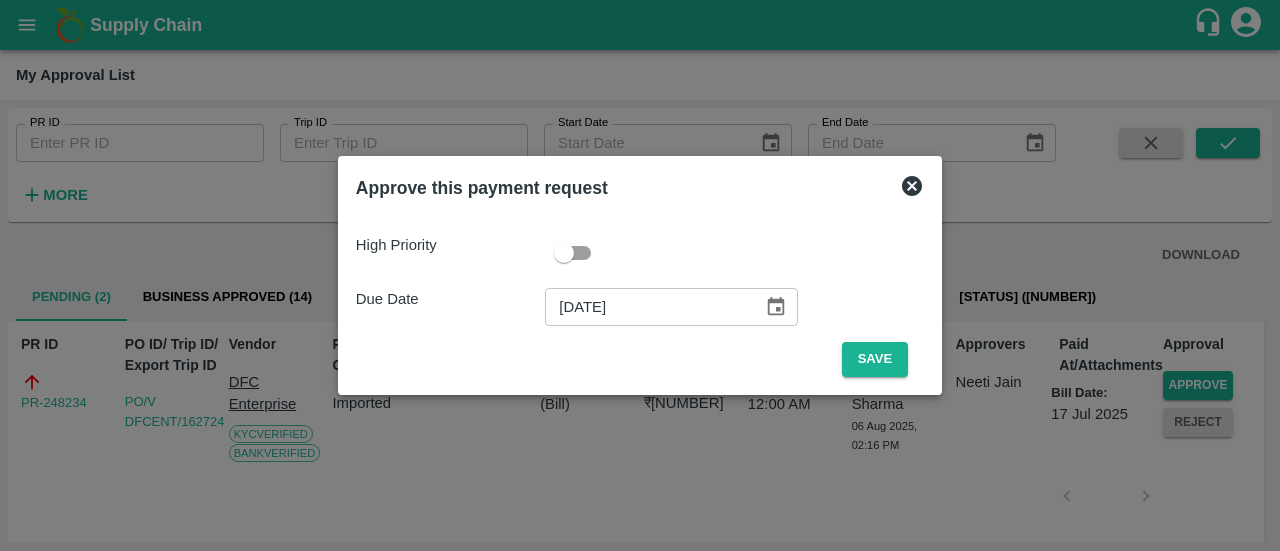 type on "[DATE]" 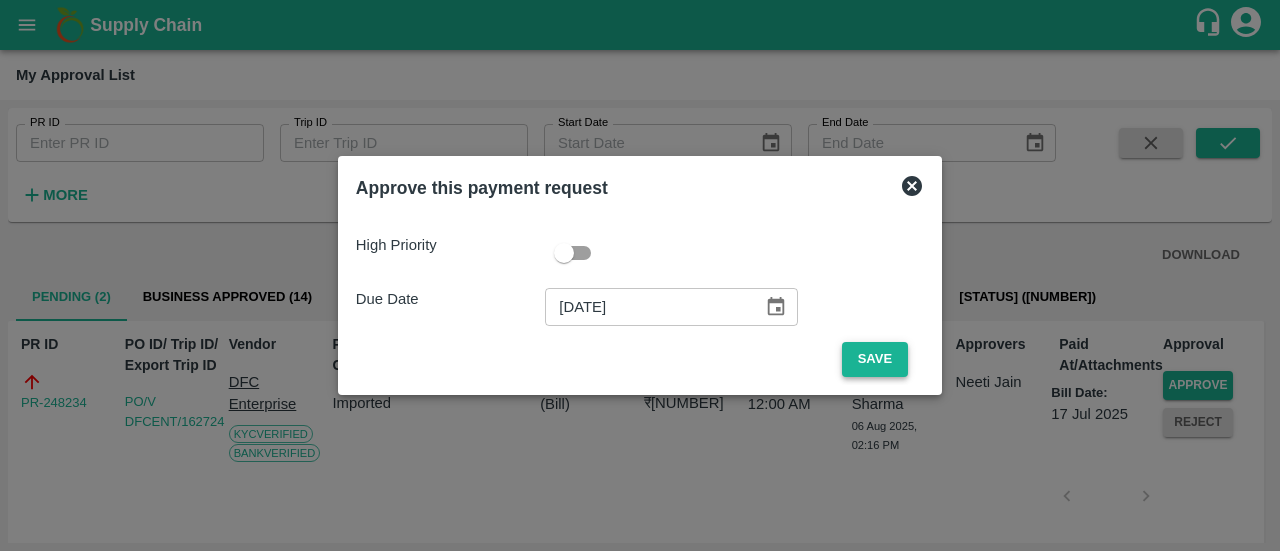 click on "Save" at bounding box center [875, 359] 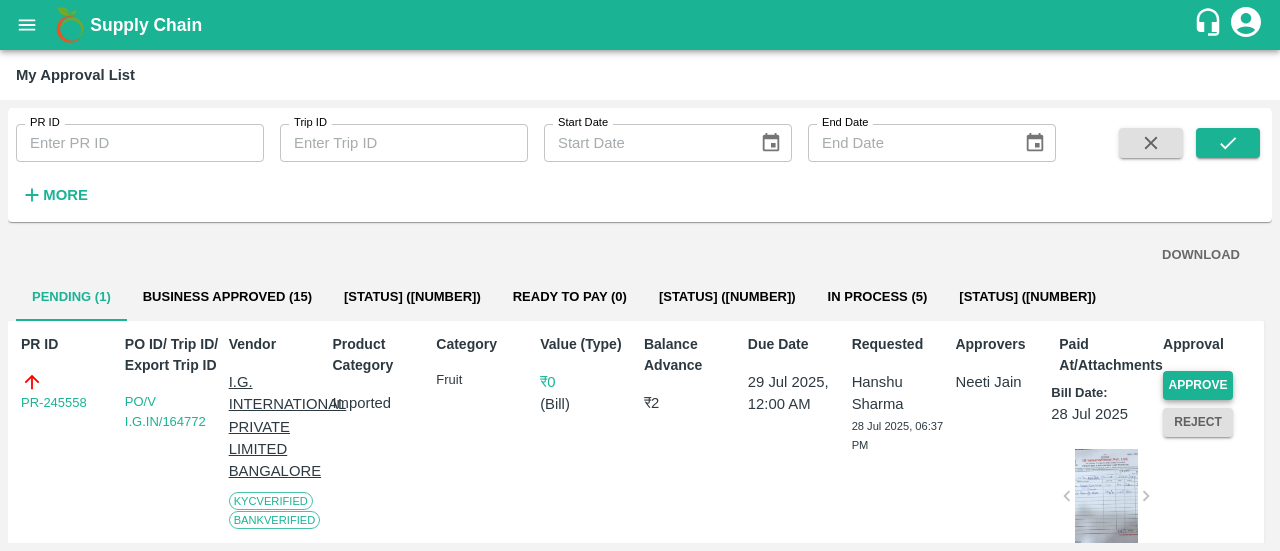 click on "Approve" at bounding box center (1198, 385) 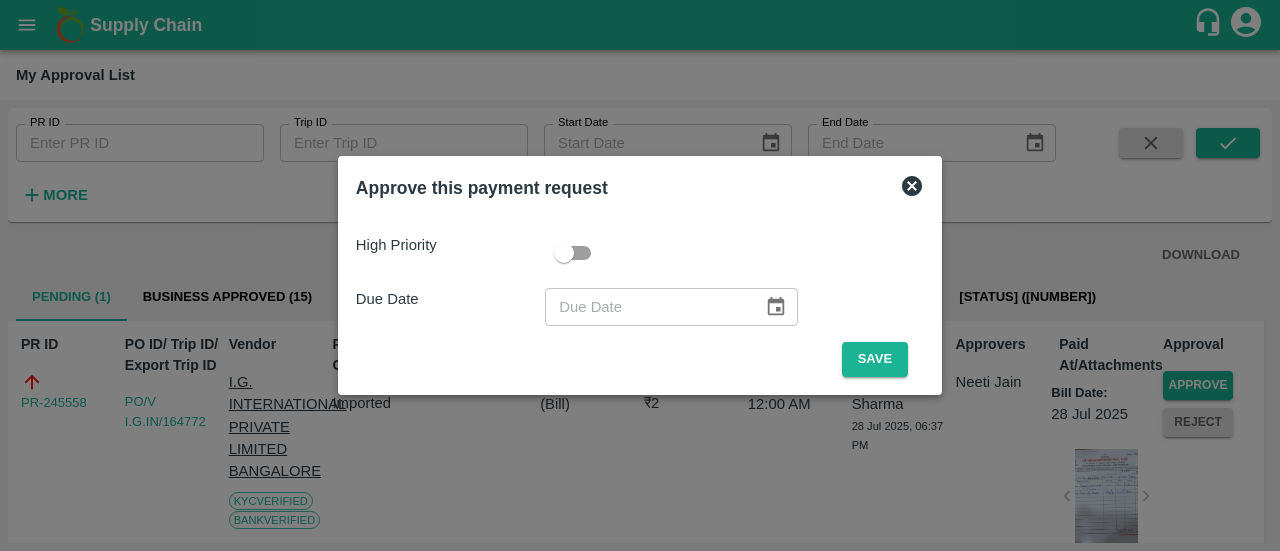 click 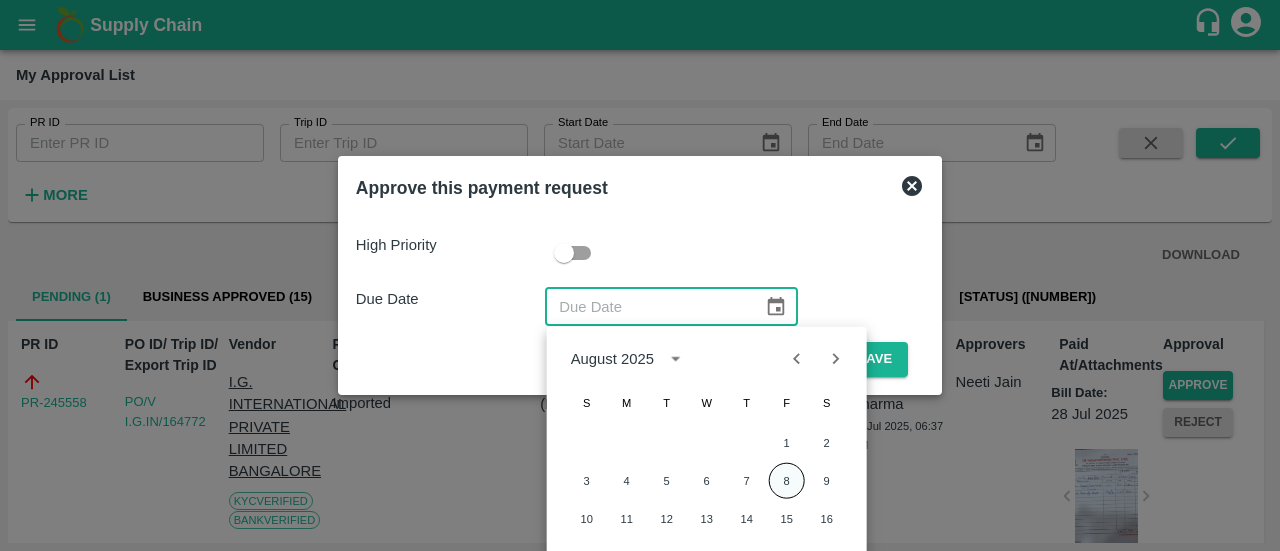click on "8" at bounding box center [787, 481] 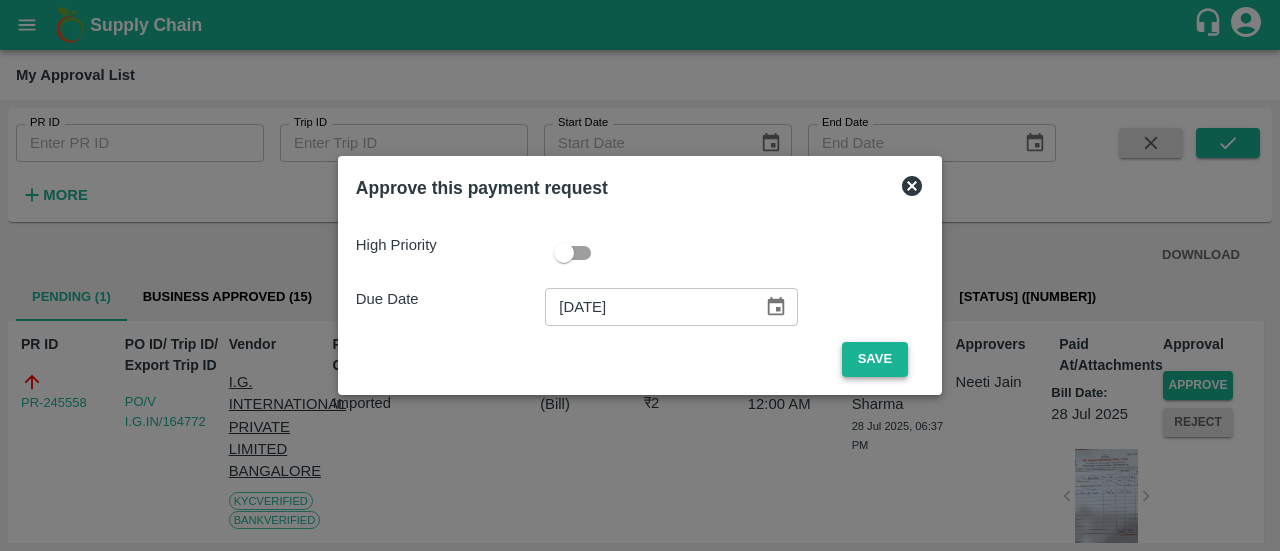 click on "Save" at bounding box center (875, 359) 